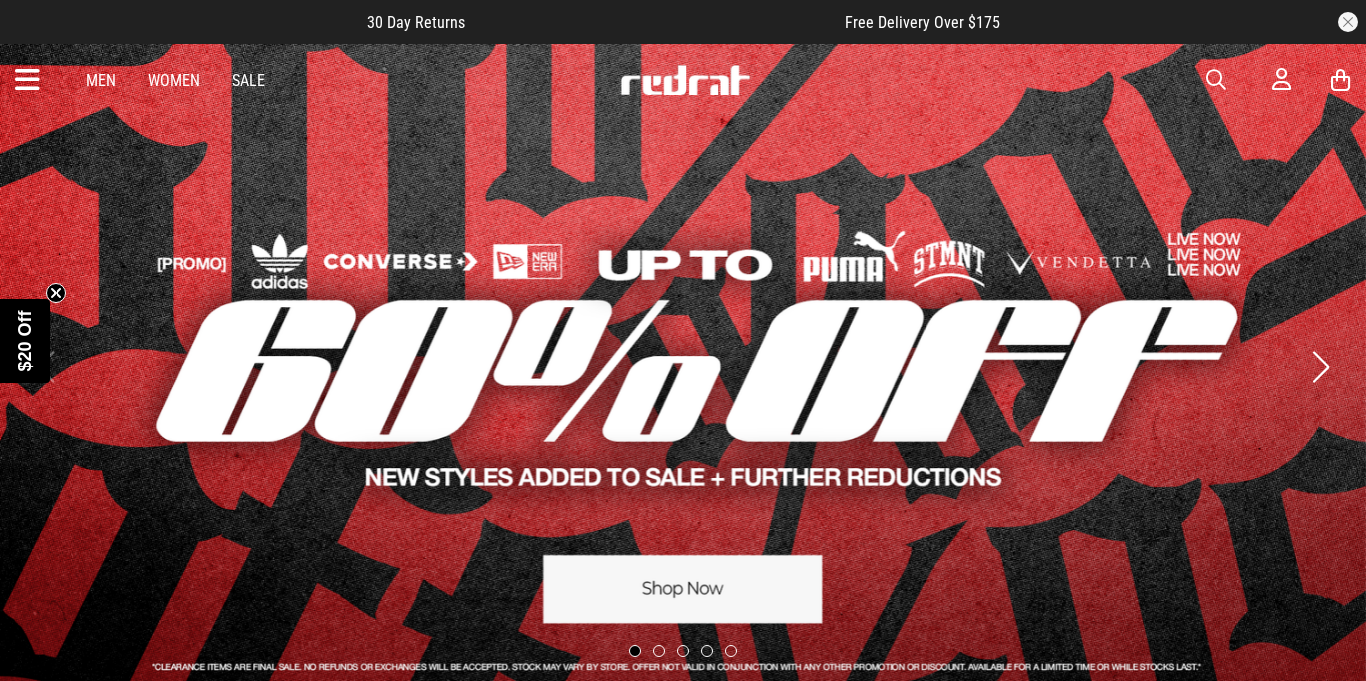 scroll, scrollTop: 0, scrollLeft: 0, axis: both 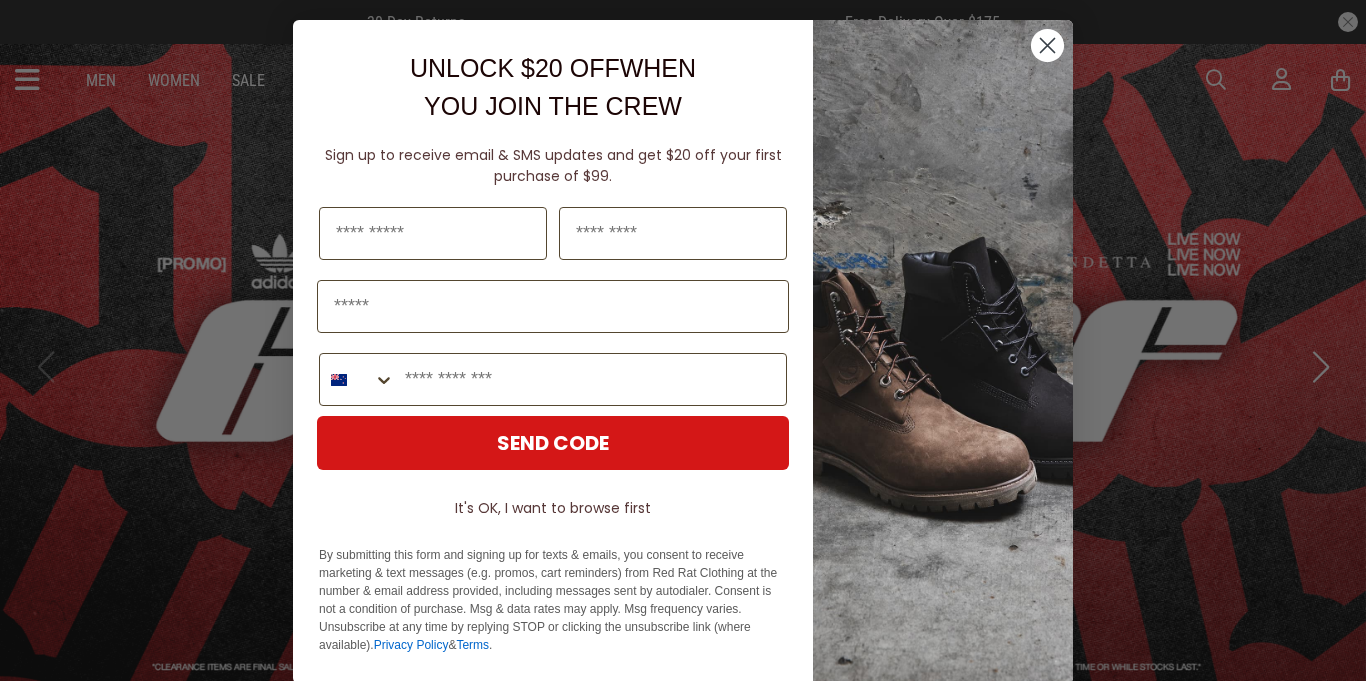 click 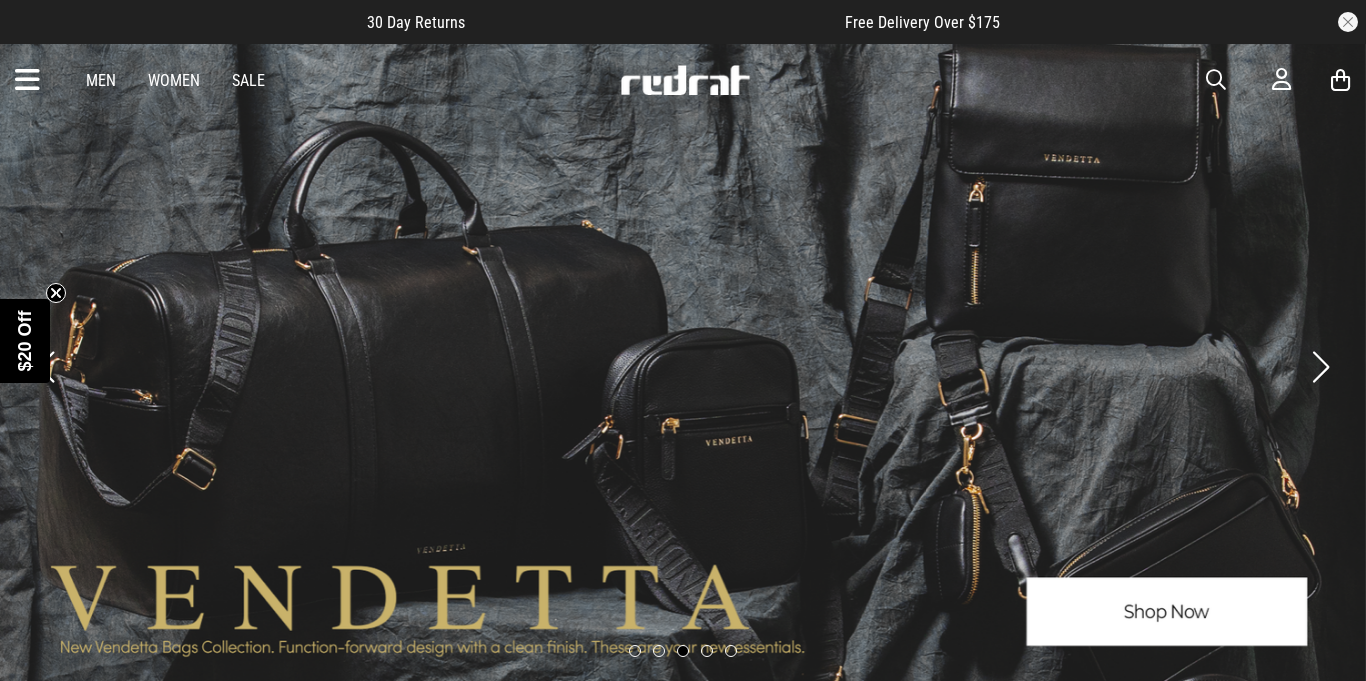 click at bounding box center (1340, 80) 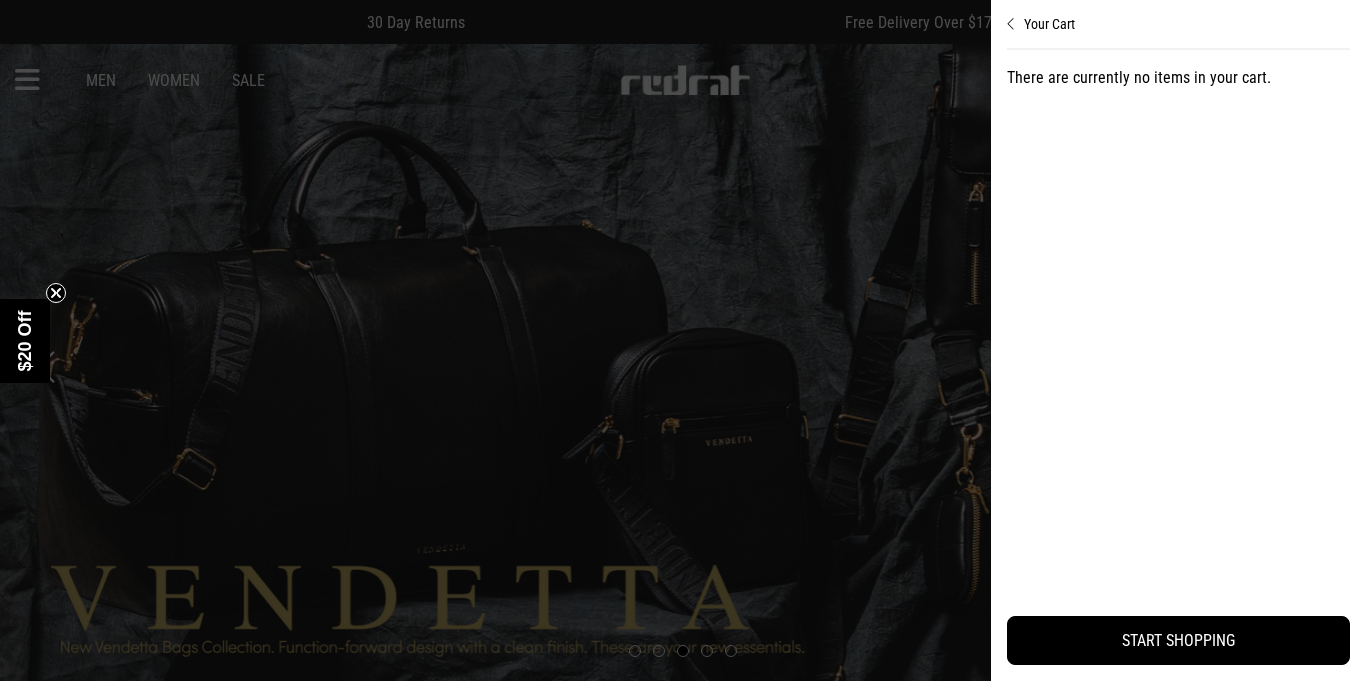 click on "Your Cart" at bounding box center [1178, 16] 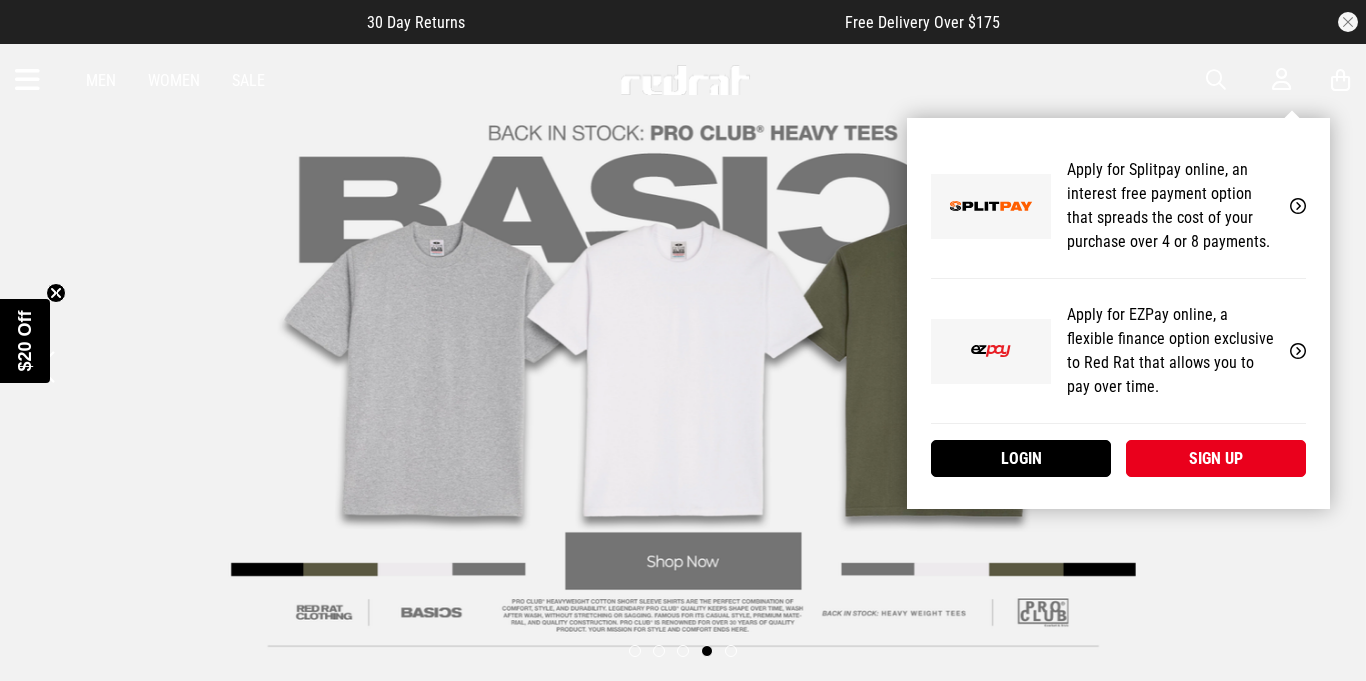 click at bounding box center [1281, 79] 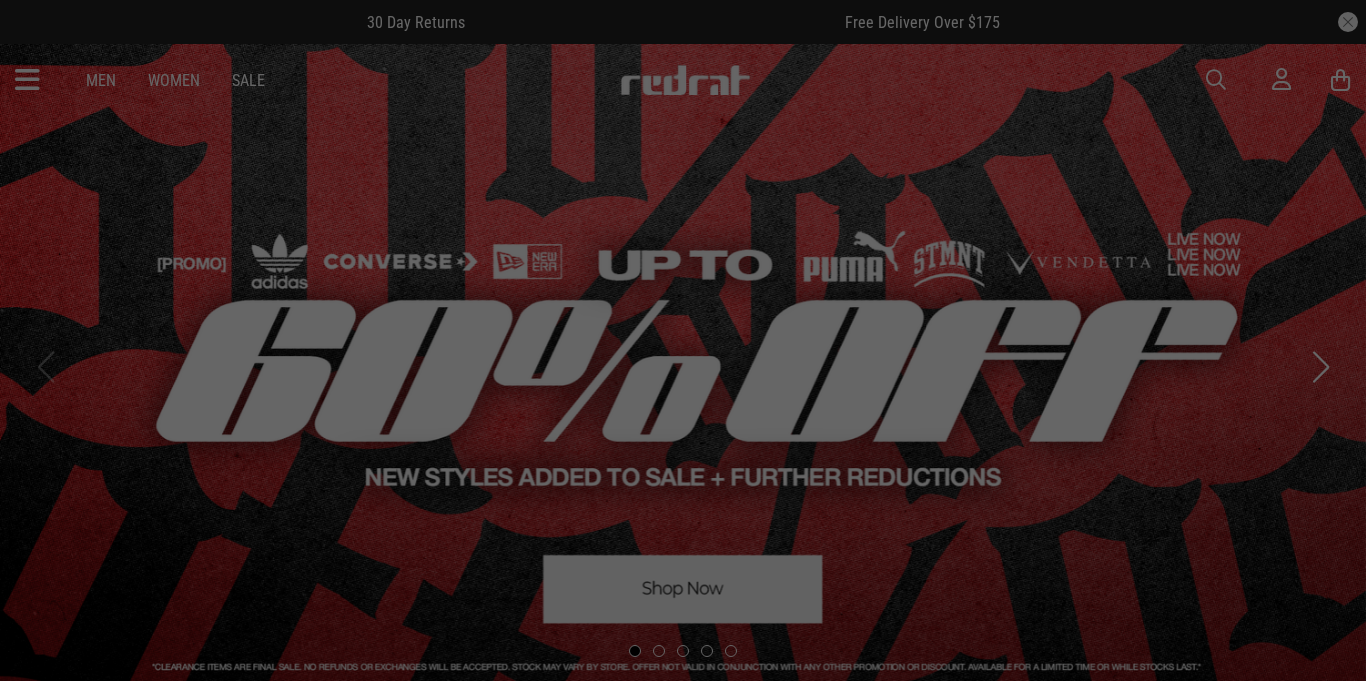 scroll, scrollTop: 0, scrollLeft: 0, axis: both 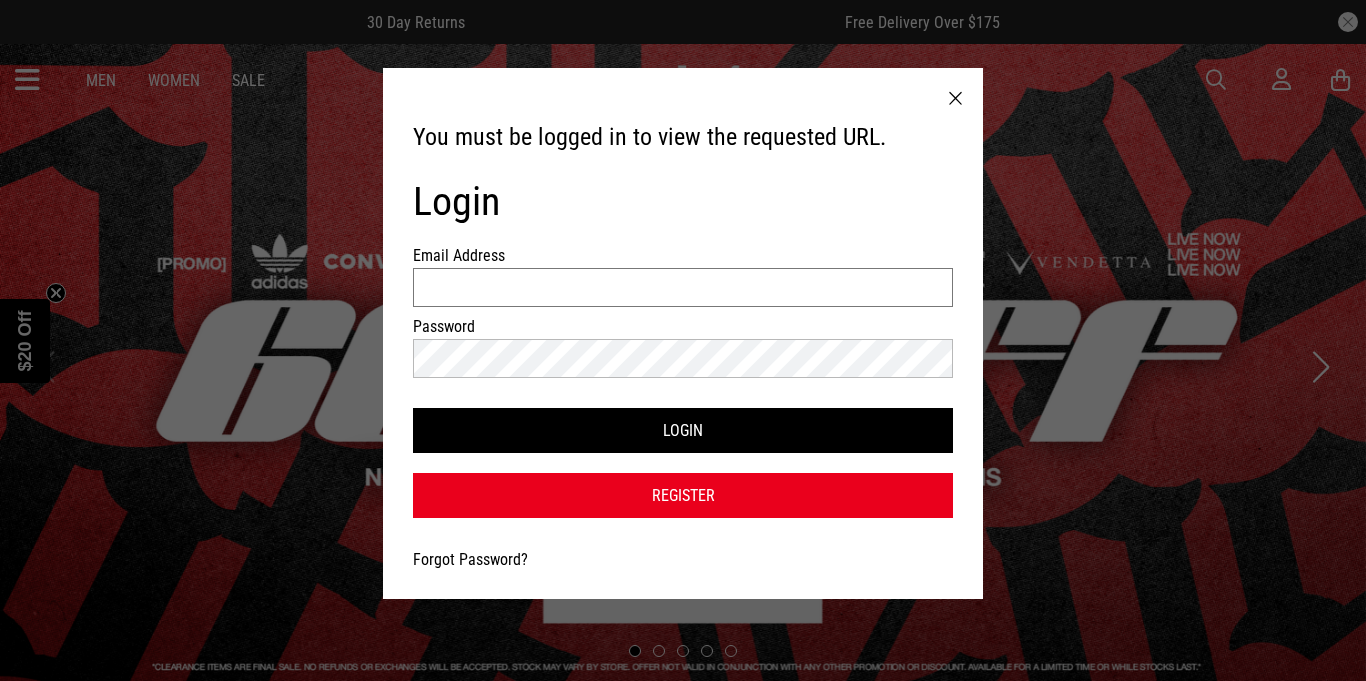 click on "Email Address" at bounding box center (683, 287) 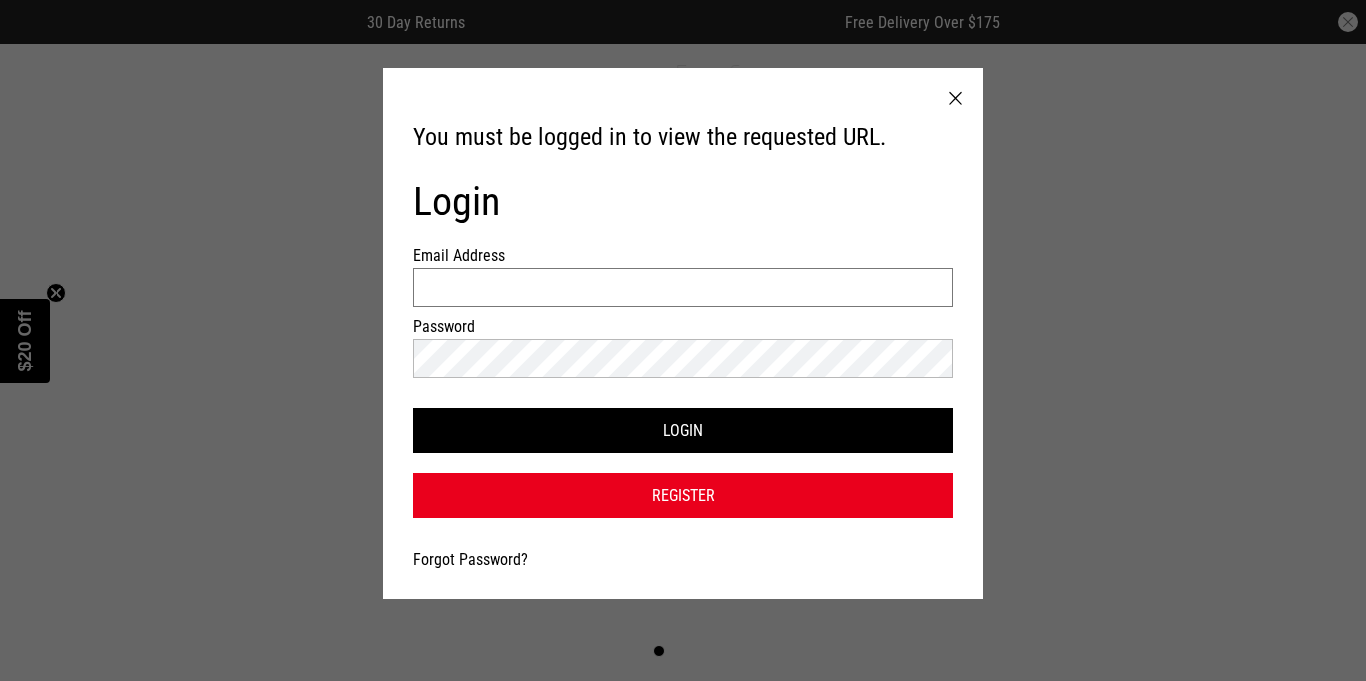 type on "**********" 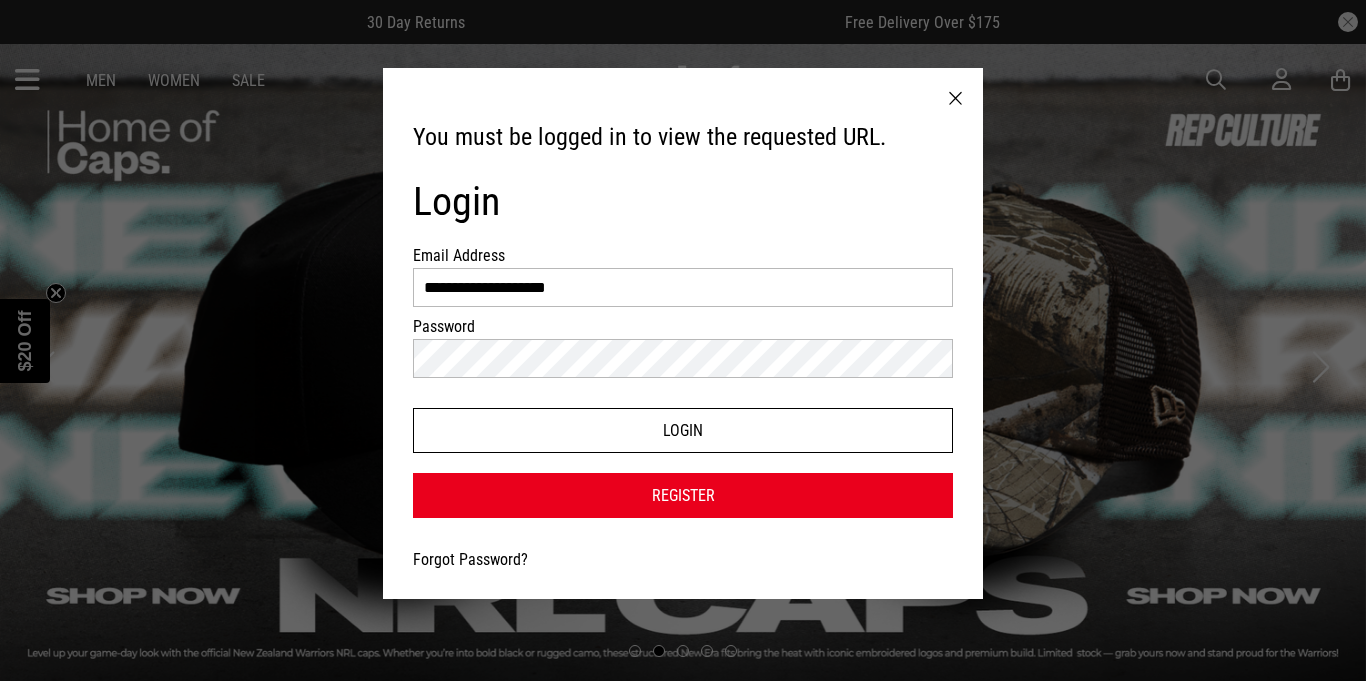 click on "Login" at bounding box center (683, 430) 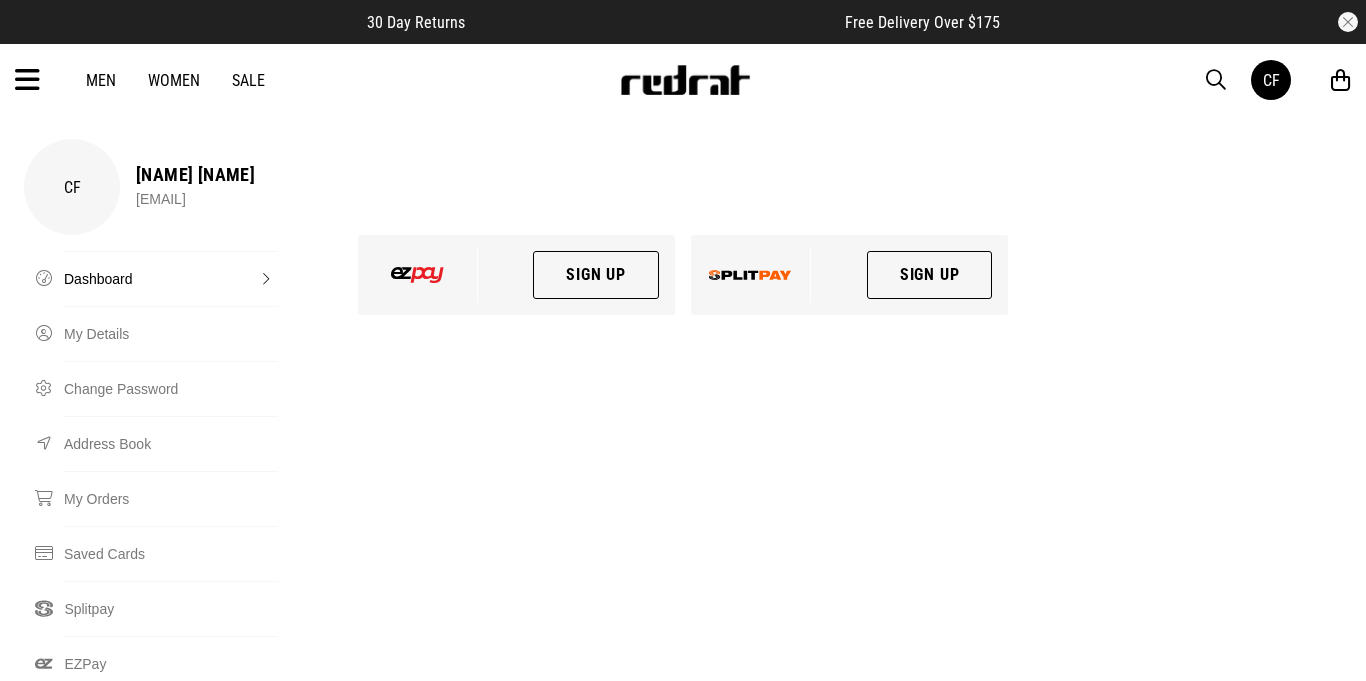 scroll, scrollTop: 0, scrollLeft: 0, axis: both 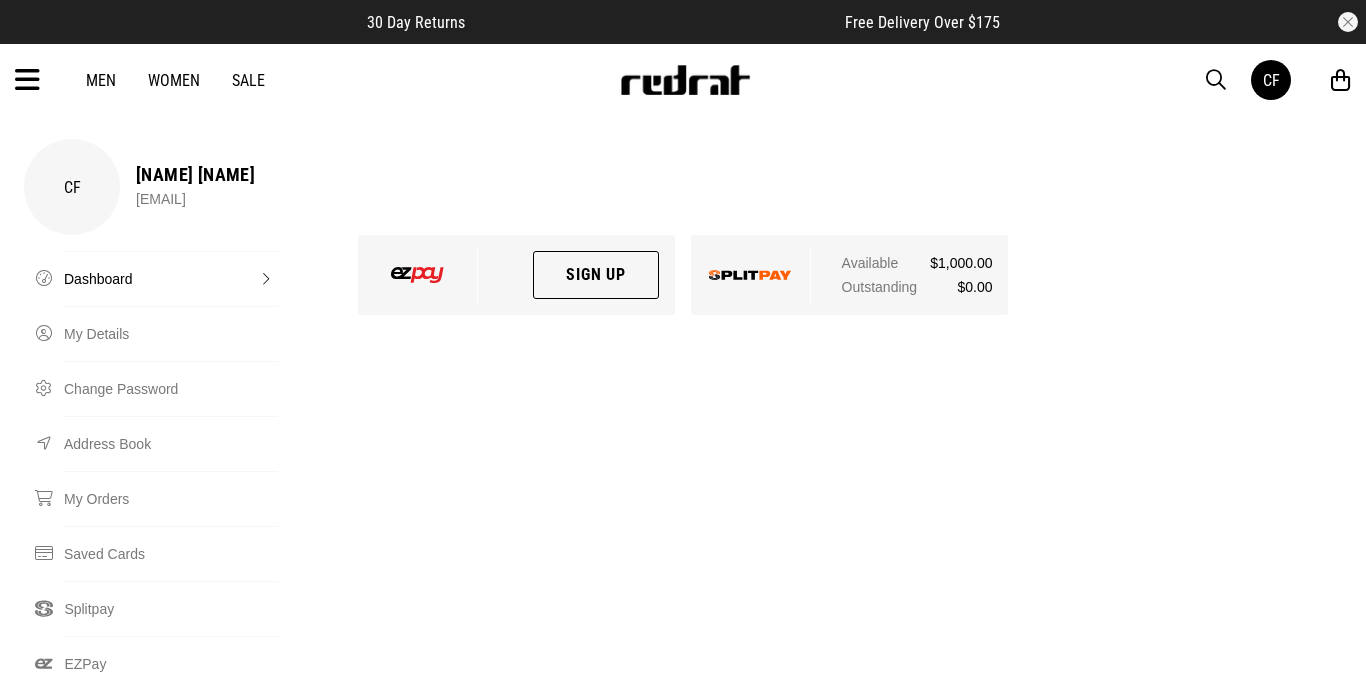 click at bounding box center (27, 80) 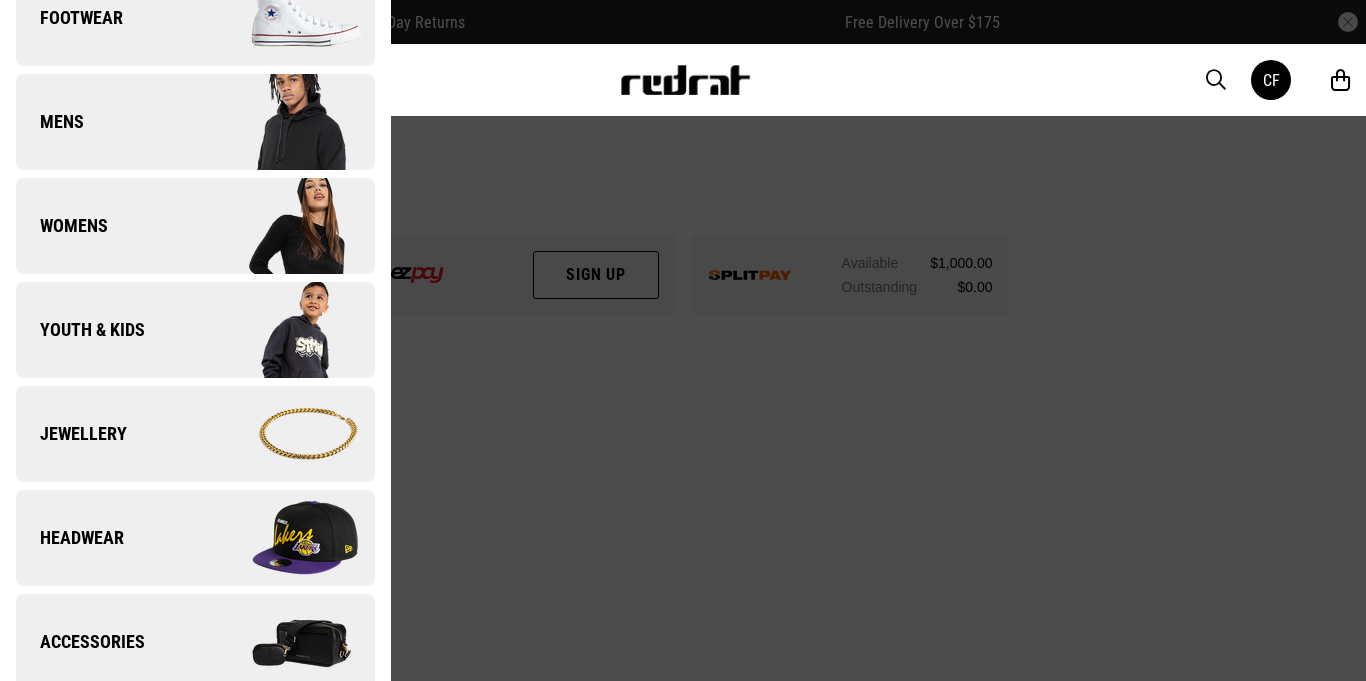 scroll, scrollTop: 249, scrollLeft: 0, axis: vertical 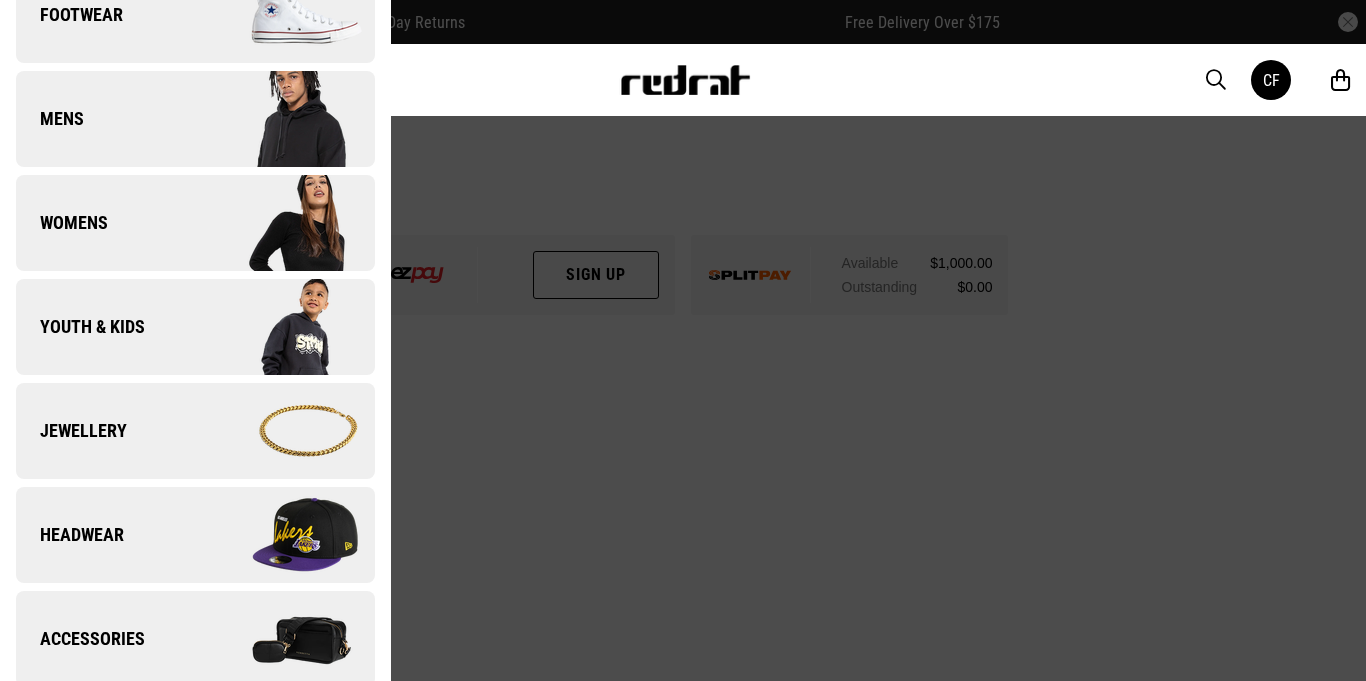 click on "Youth & Kids" at bounding box center (195, 327) 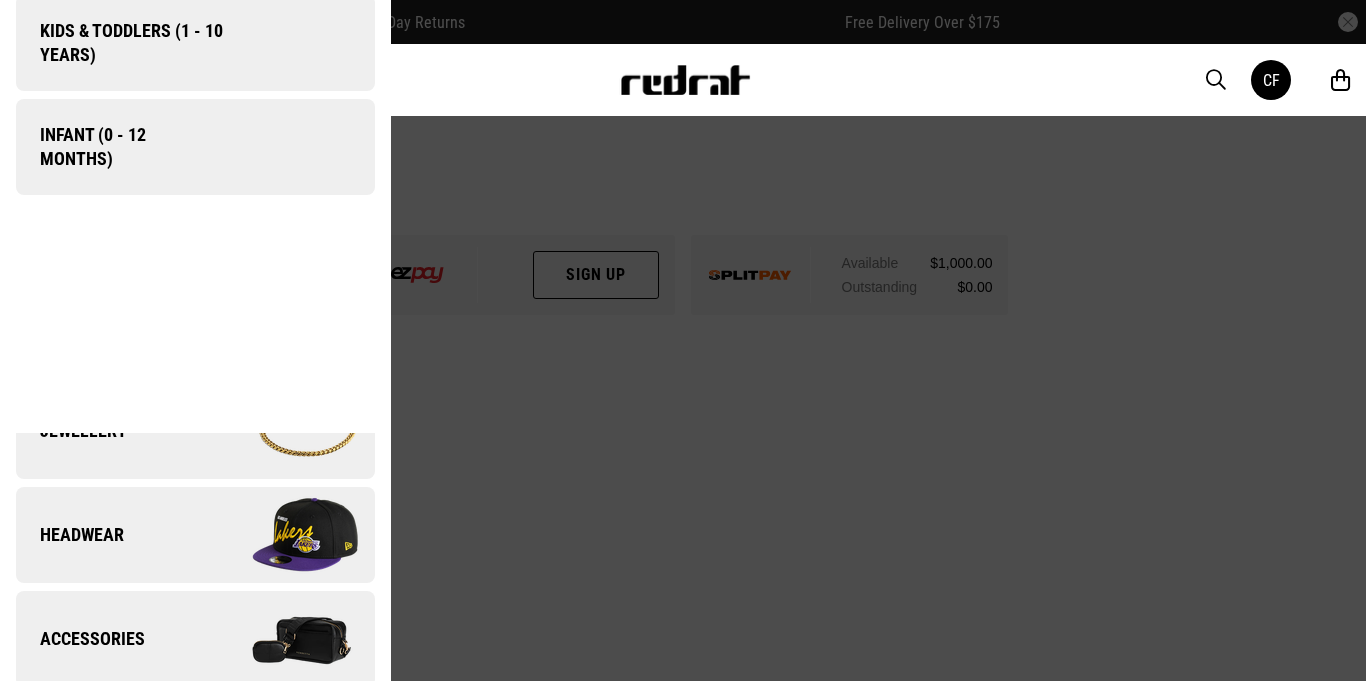 scroll, scrollTop: 0, scrollLeft: 0, axis: both 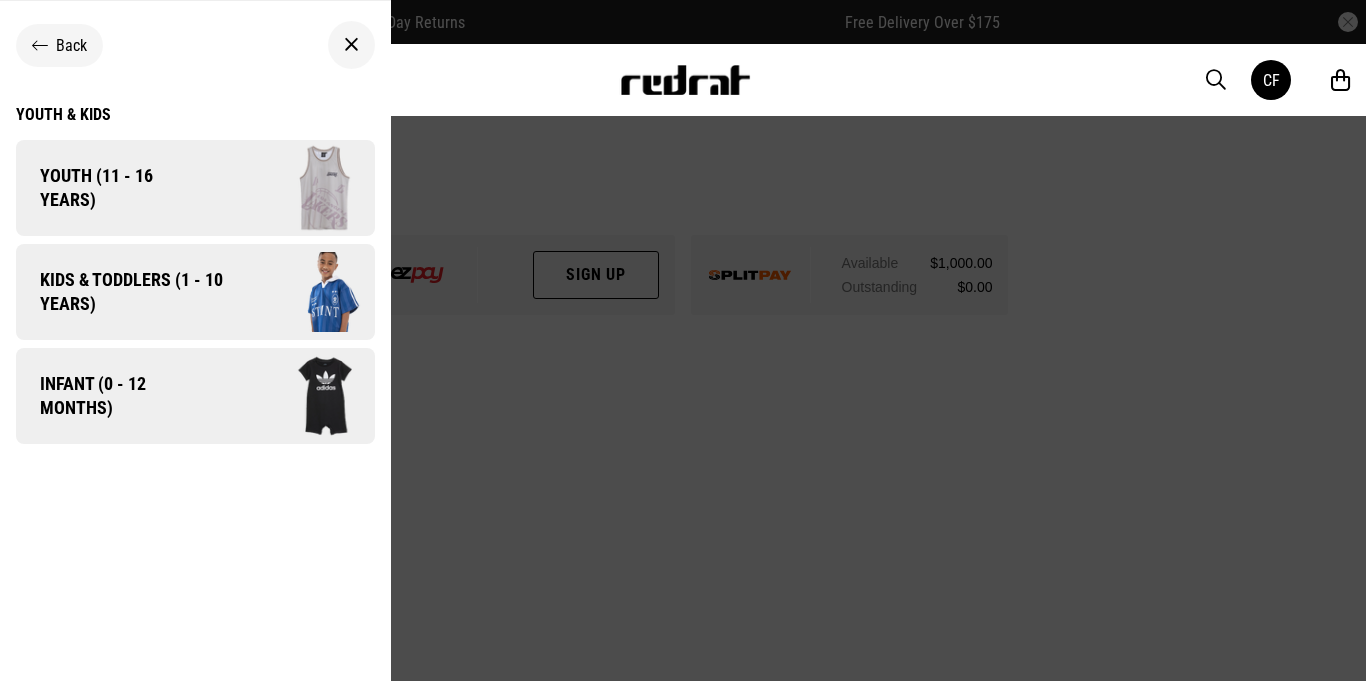 click on "Kids & Toddlers (1 - 10 years)" at bounding box center (124, 292) 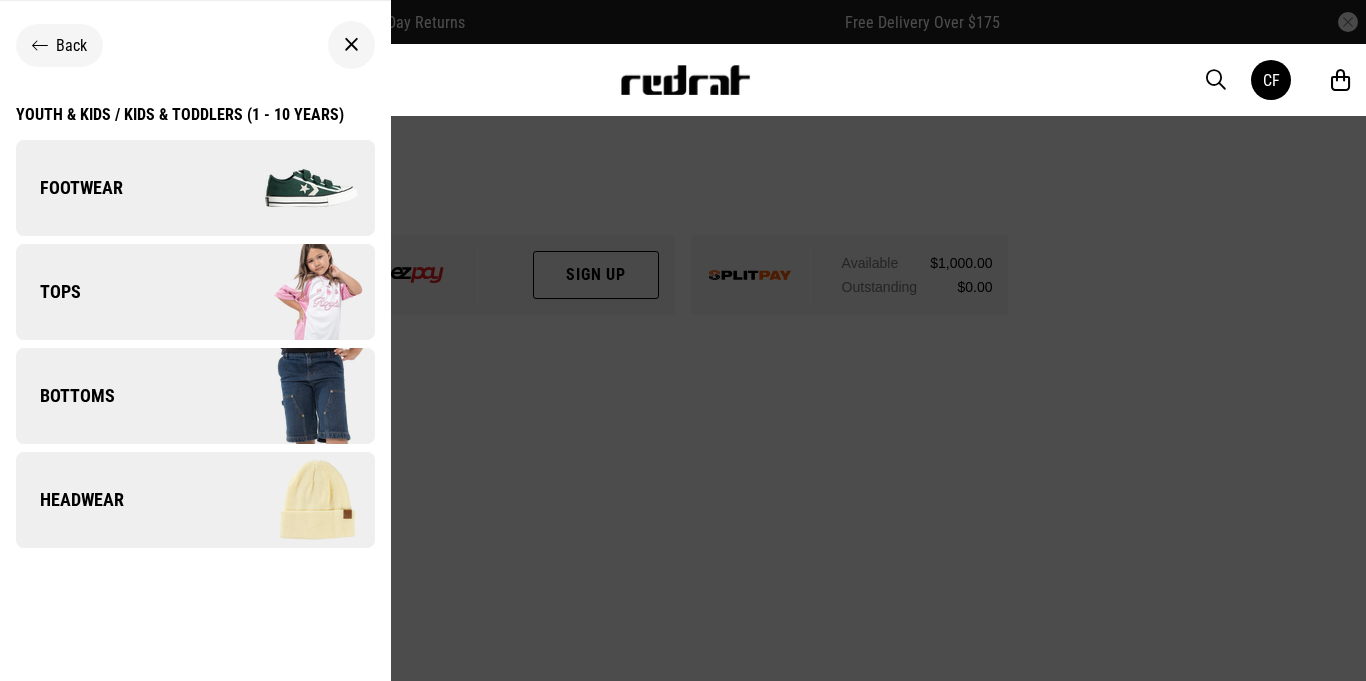 click on "Youth & Kids / Kids & Toddlers (1 - 10 years)" at bounding box center [180, 114] 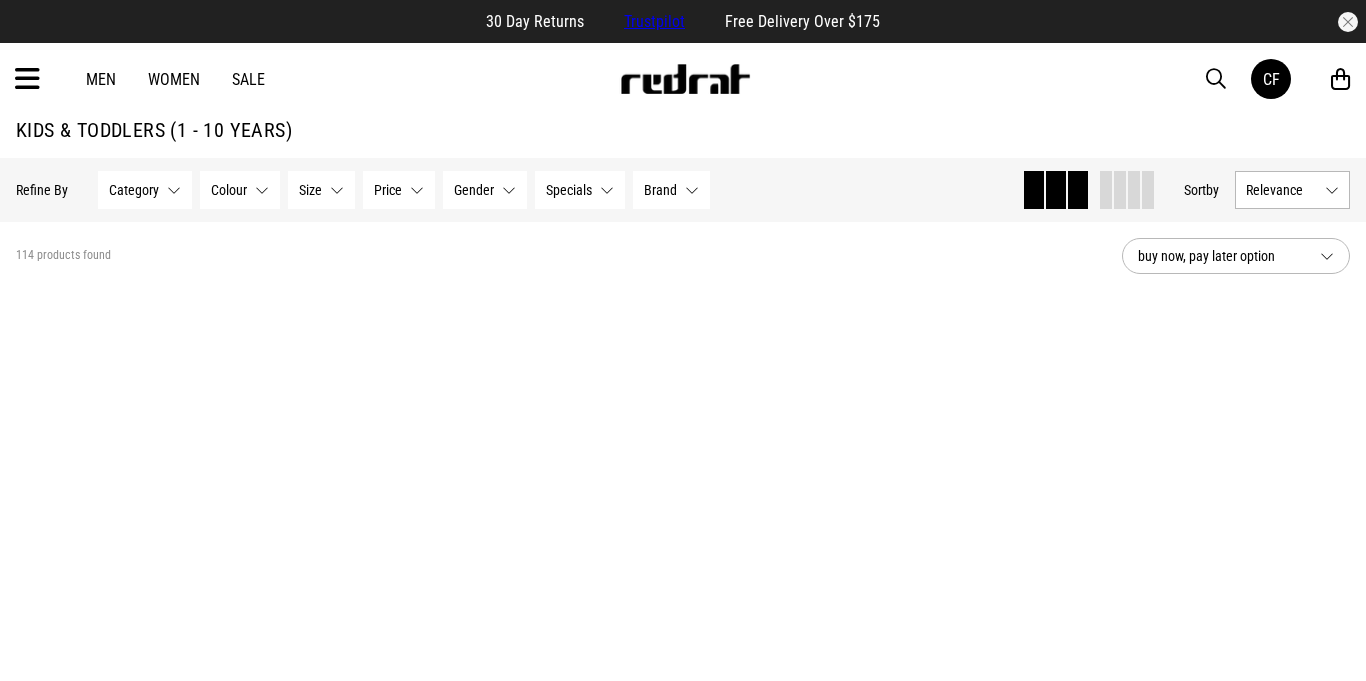 scroll, scrollTop: 0, scrollLeft: 0, axis: both 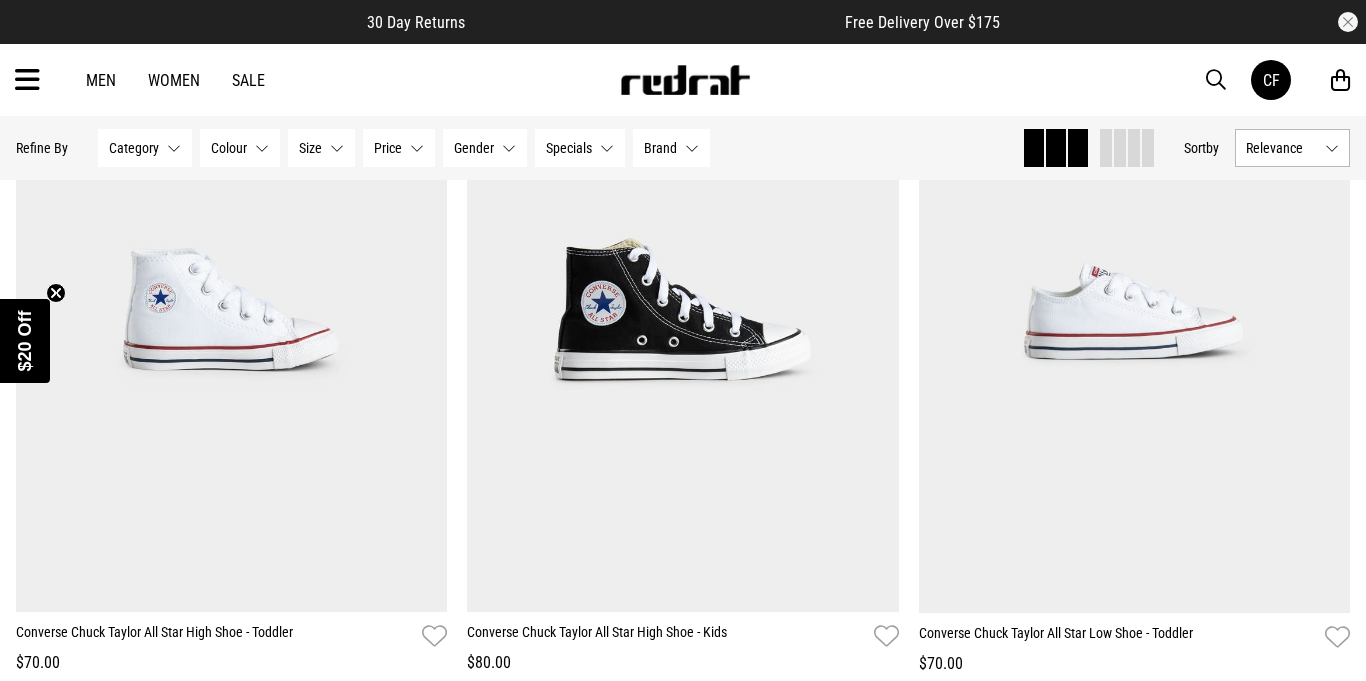 click at bounding box center [27, 80] 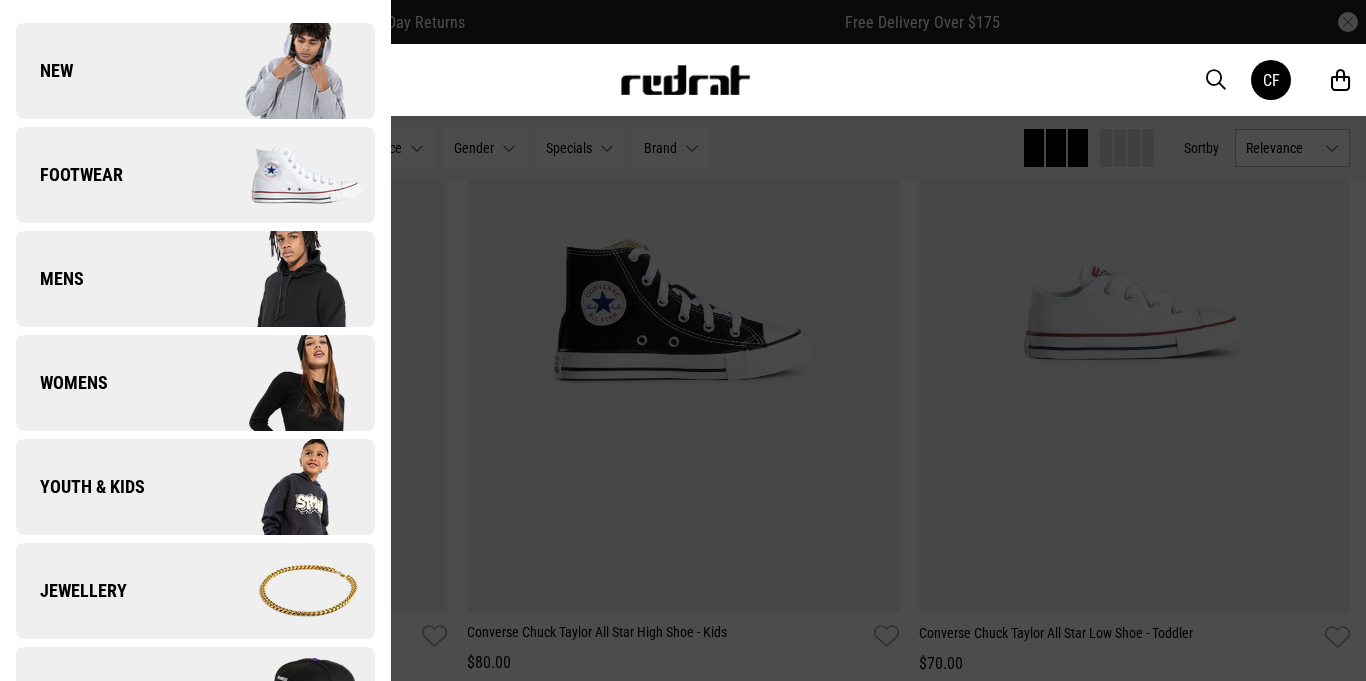 scroll, scrollTop: 92, scrollLeft: 0, axis: vertical 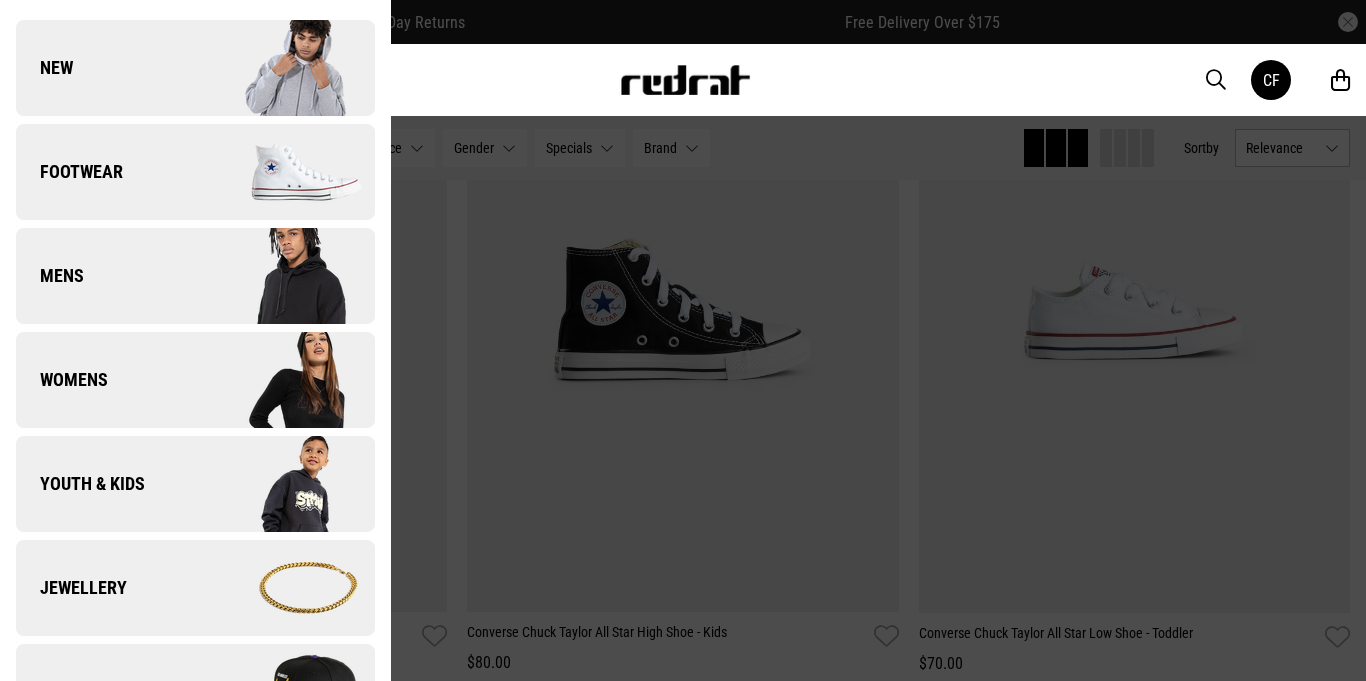 click on "Youth & Kids" at bounding box center [195, 484] 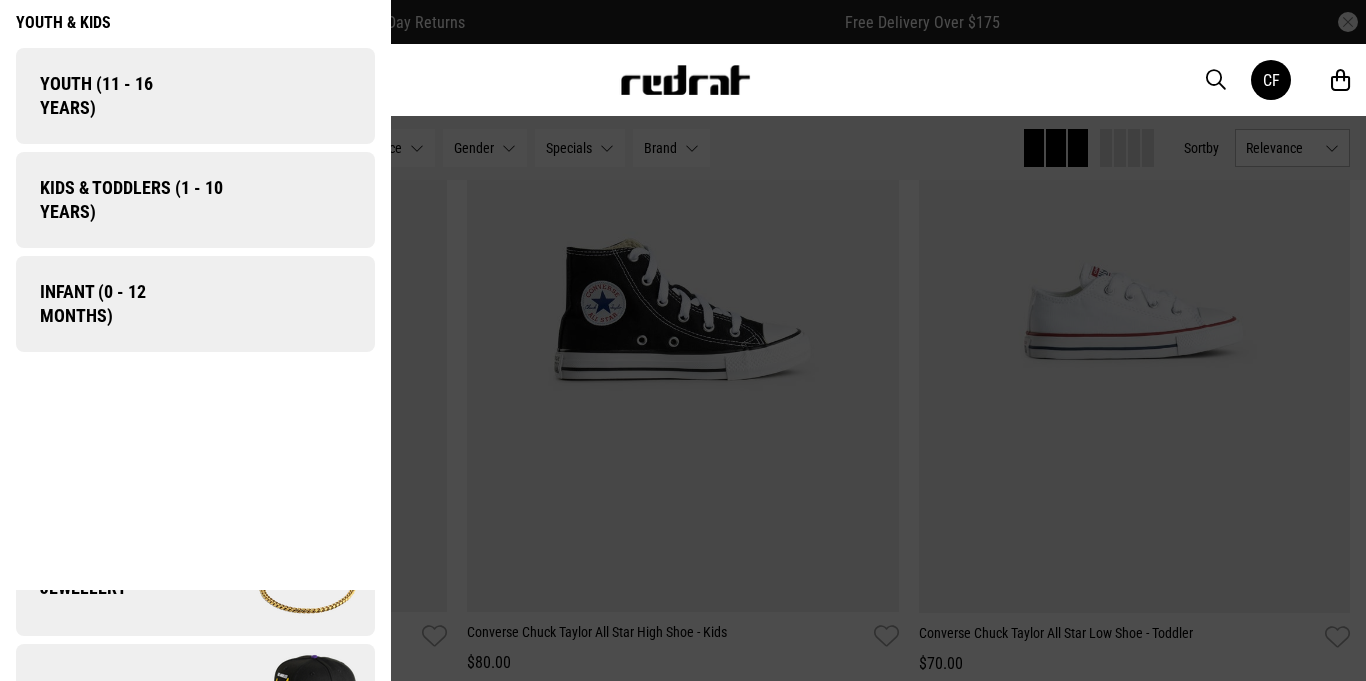 scroll, scrollTop: 0, scrollLeft: 0, axis: both 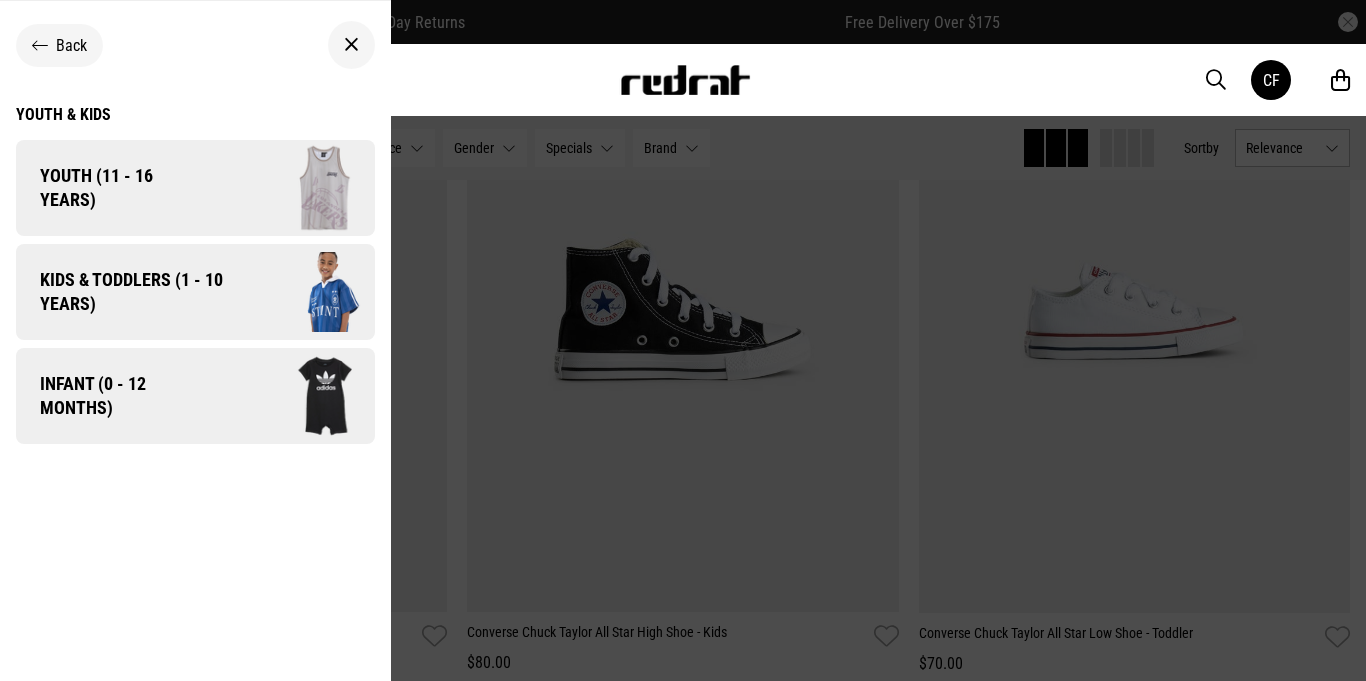 click at bounding box center (304, 291) 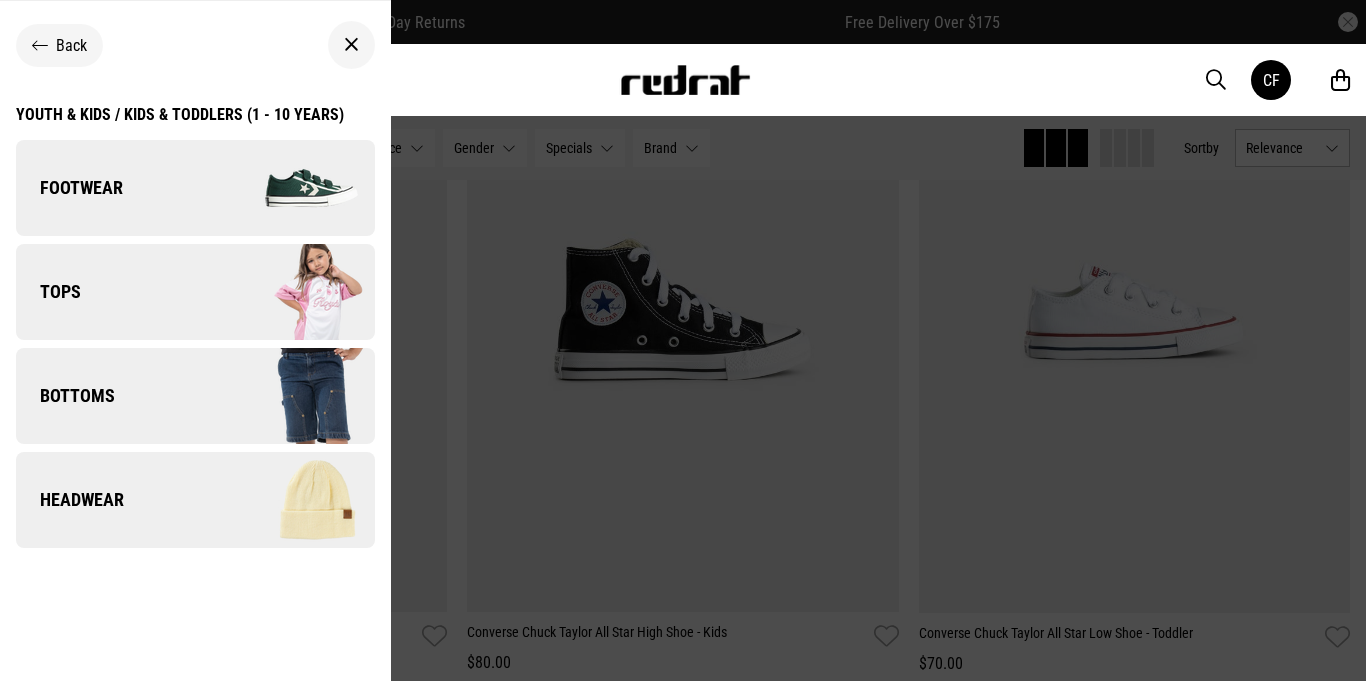 click on "Back" at bounding box center (195, 45) 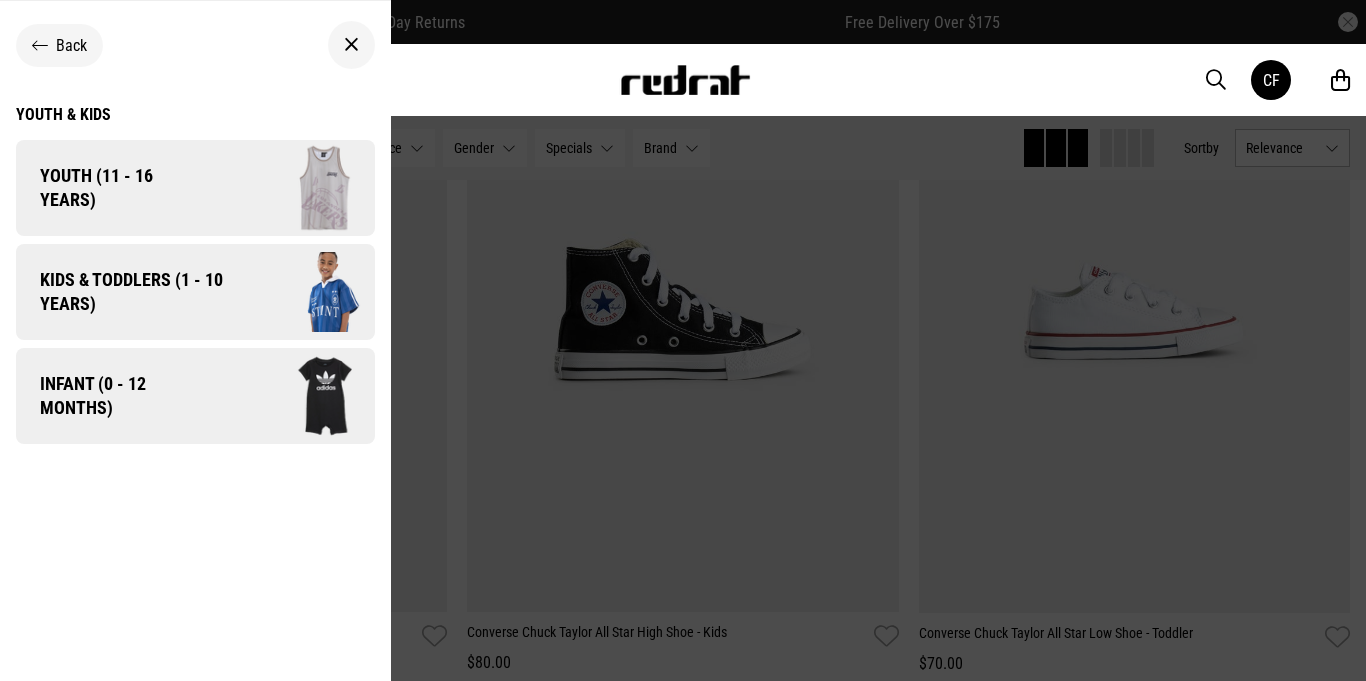 click on "Infant (0 - 12 months)" at bounding box center [112, 396] 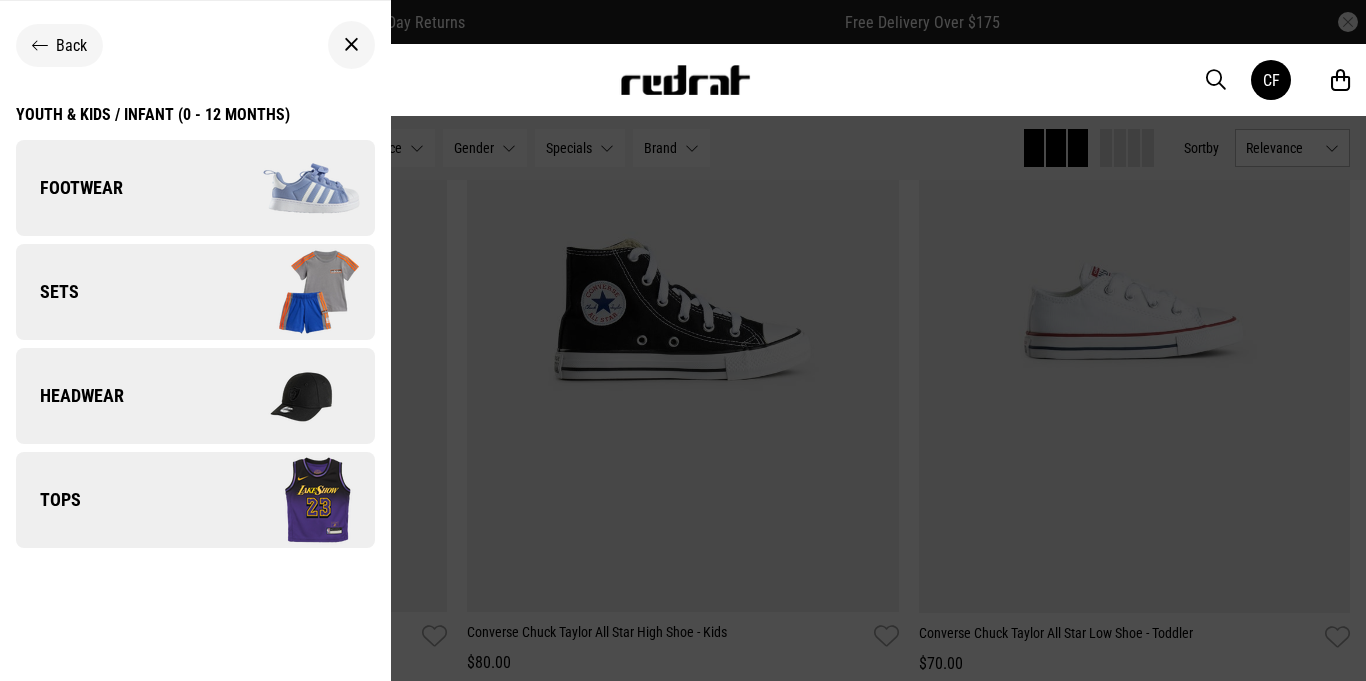 click at bounding box center (284, 292) 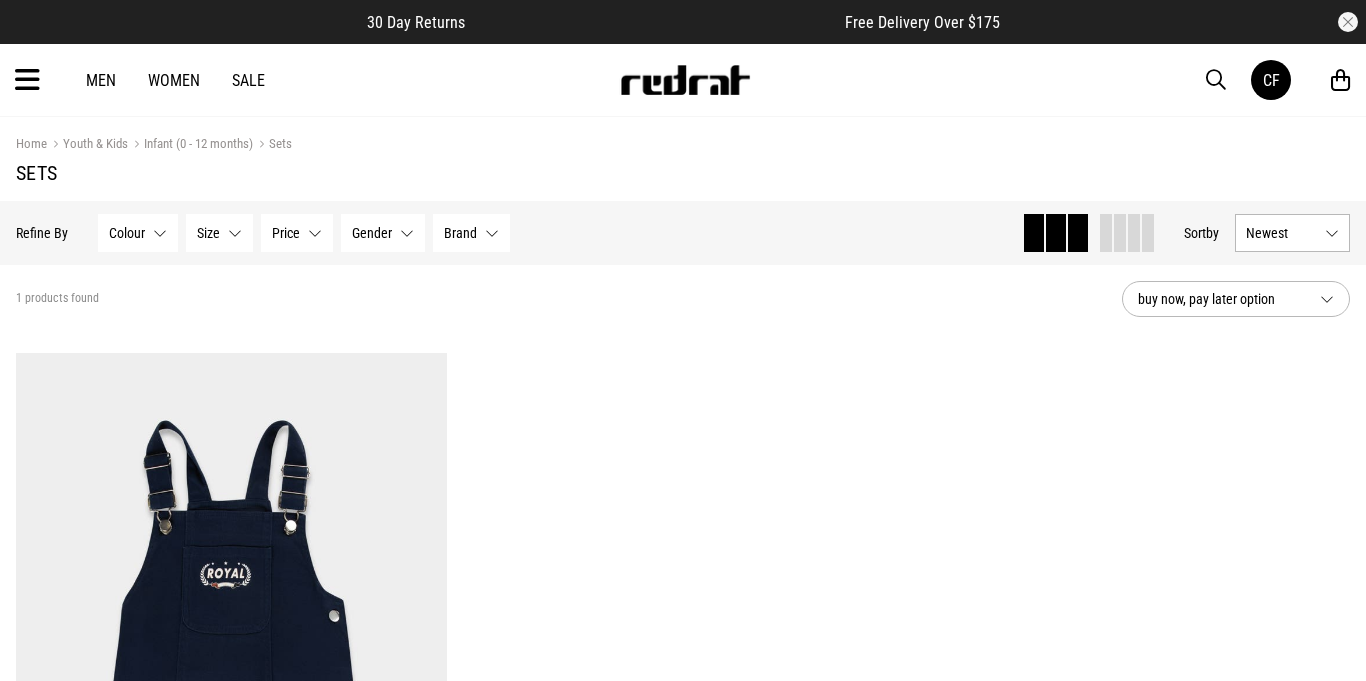 scroll, scrollTop: 0, scrollLeft: 0, axis: both 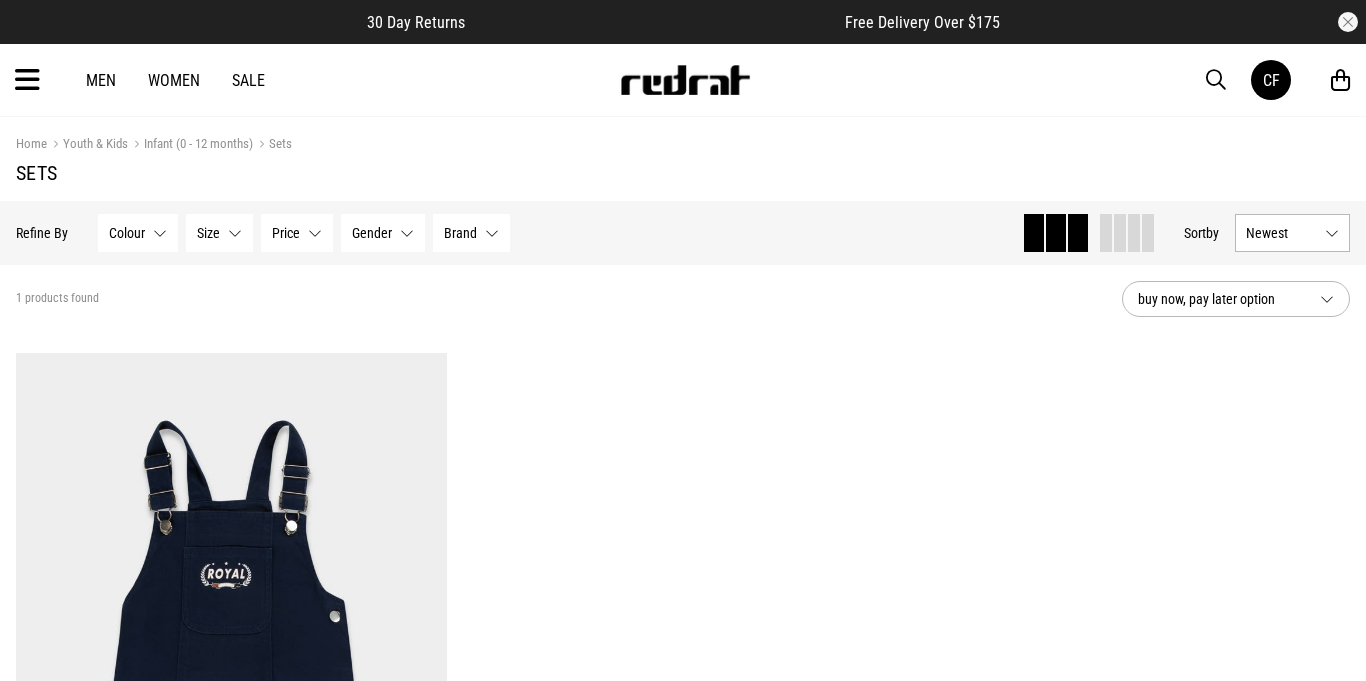 click at bounding box center (27, 80) 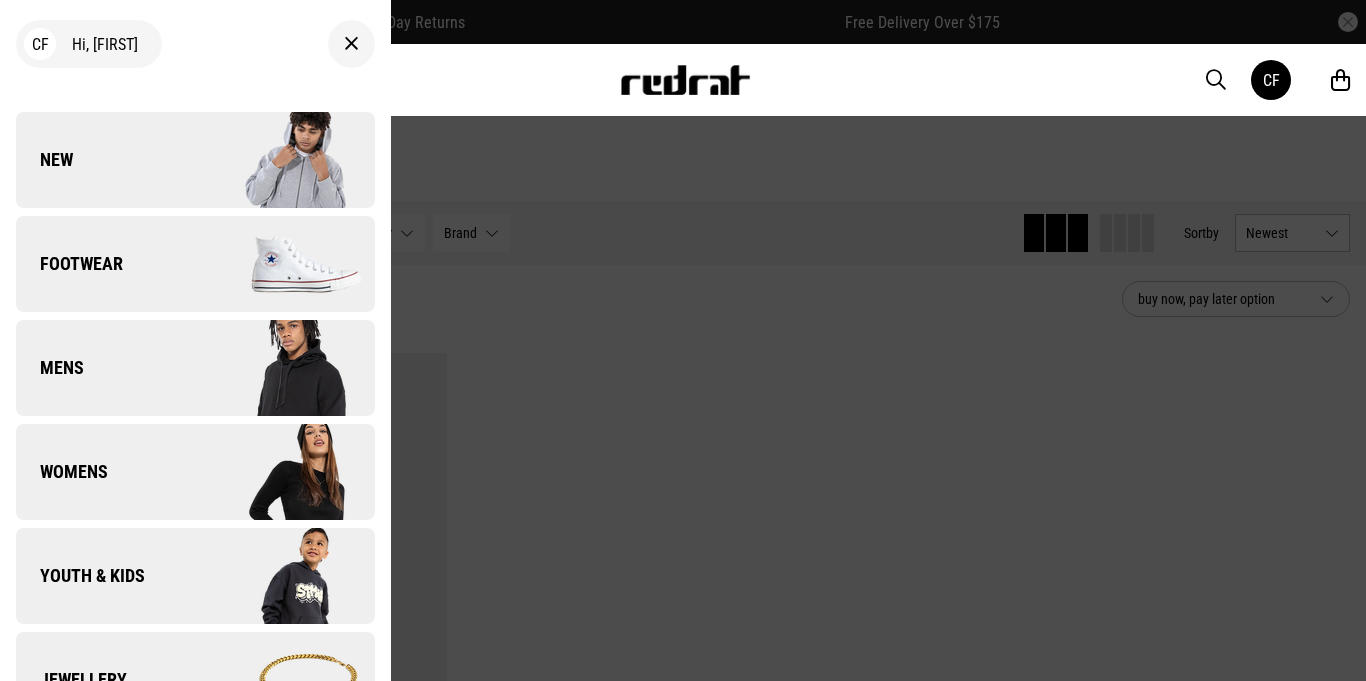 click on "Youth & Kids" at bounding box center (195, 576) 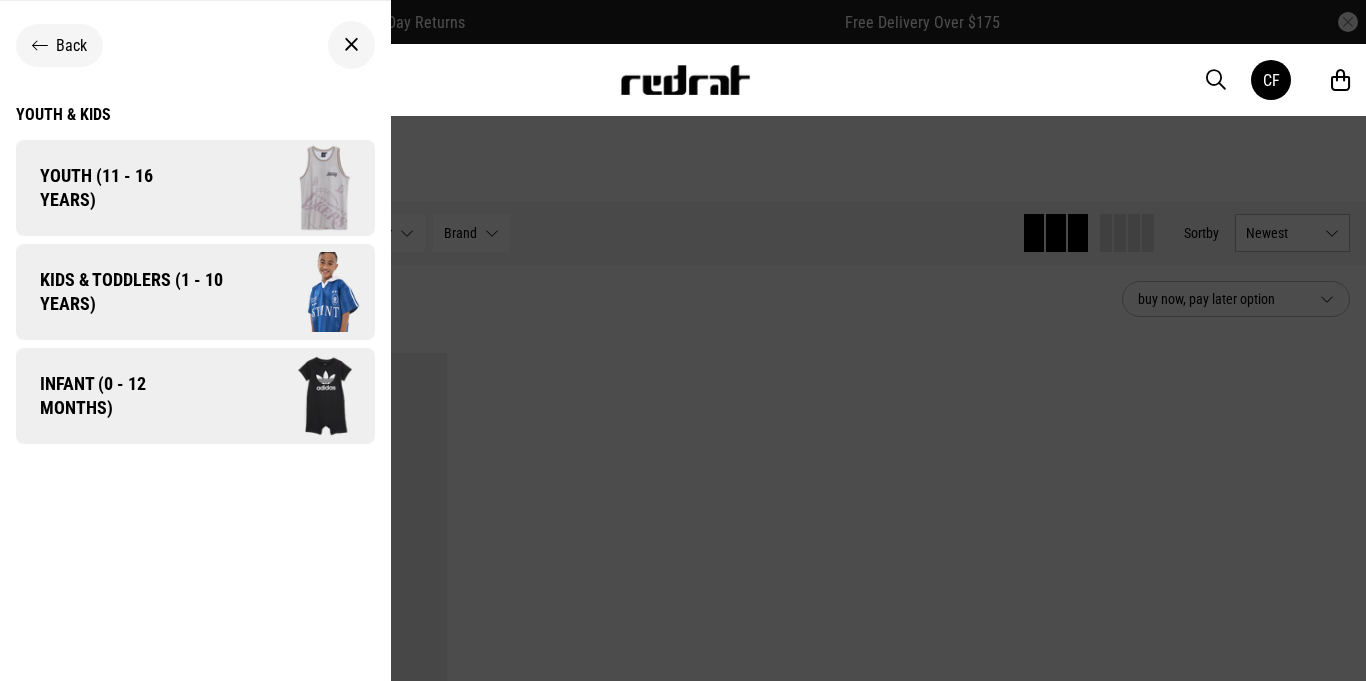 click on "Kids & Toddlers (1 - 10 years)" at bounding box center [124, 292] 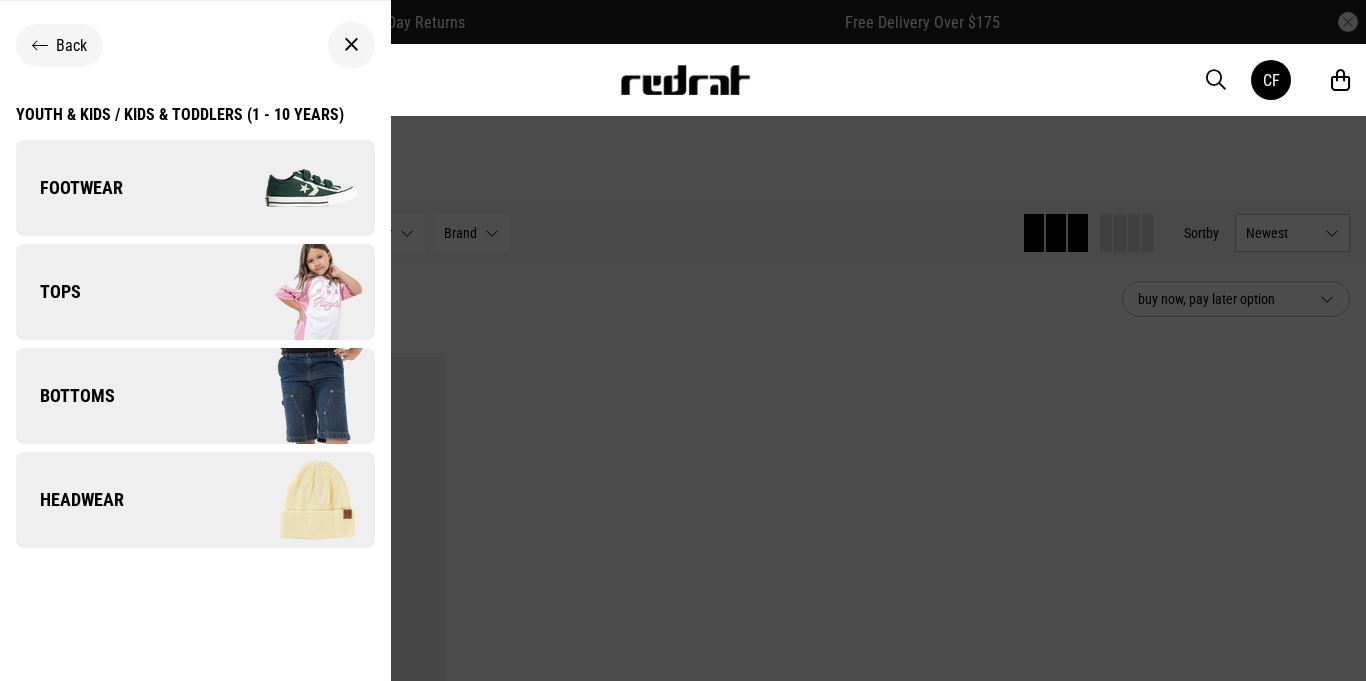 click at bounding box center (284, 292) 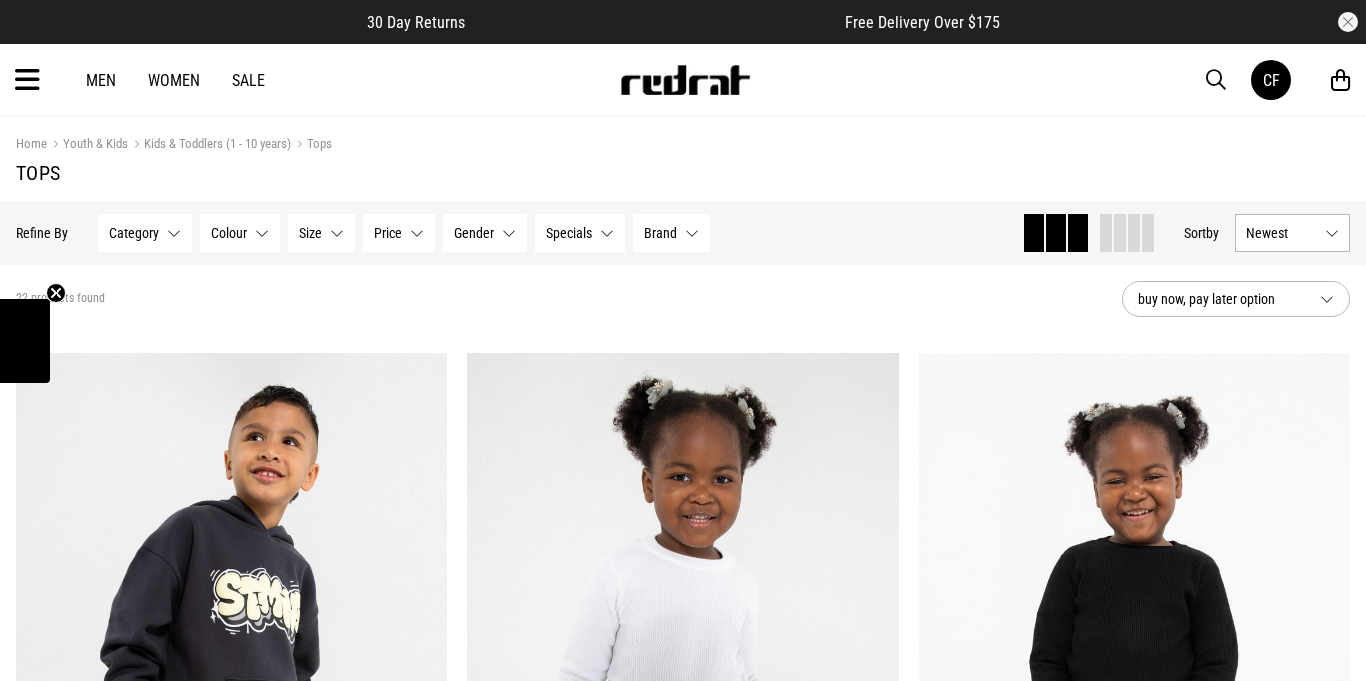 scroll, scrollTop: 0, scrollLeft: 0, axis: both 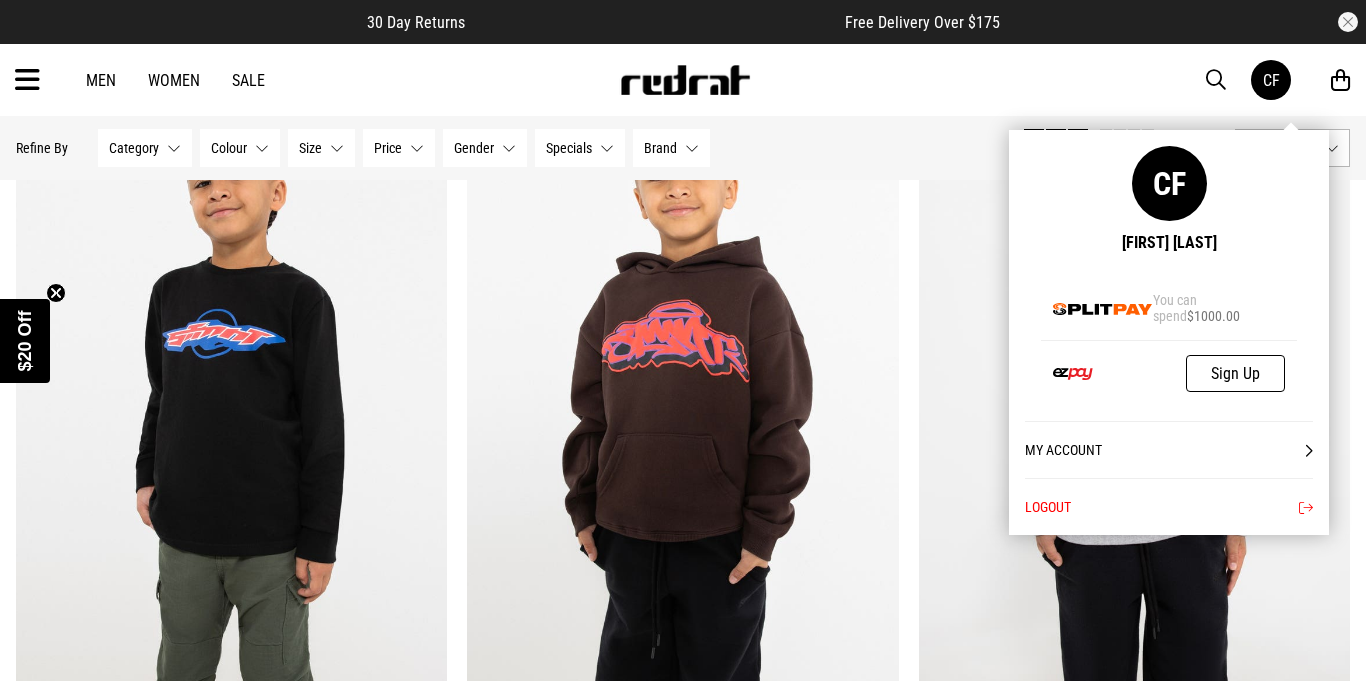 click on "Logout" at bounding box center (1169, 506) 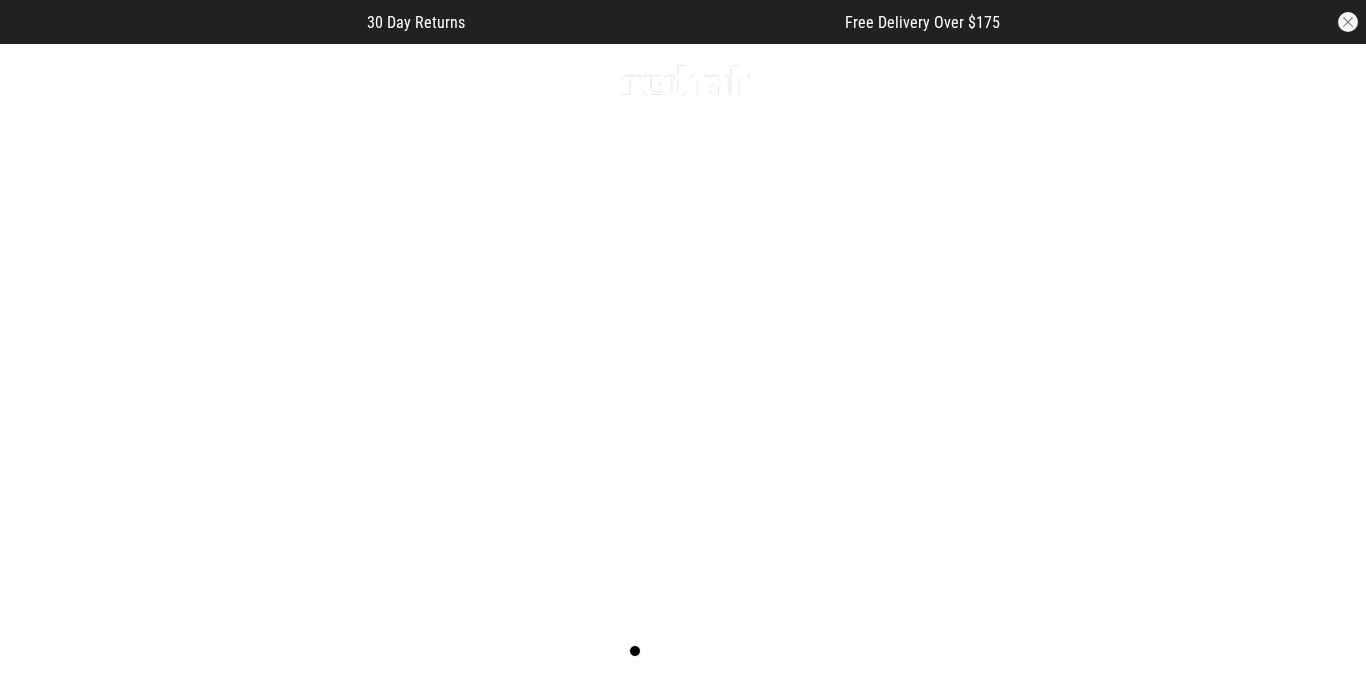 scroll, scrollTop: 0, scrollLeft: 0, axis: both 